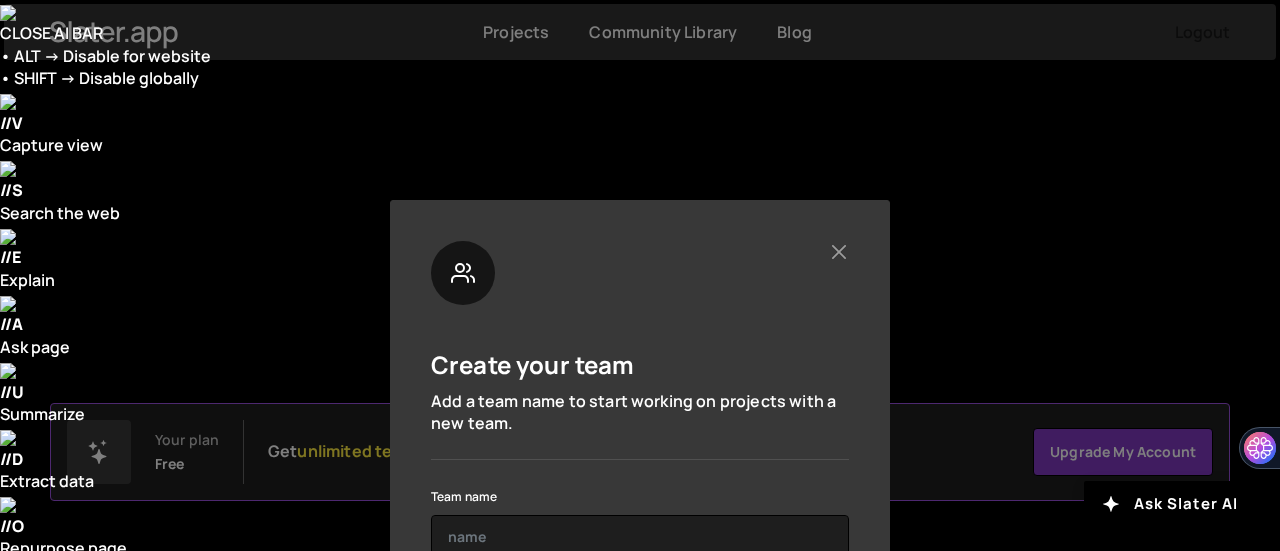 scroll, scrollTop: 0, scrollLeft: 0, axis: both 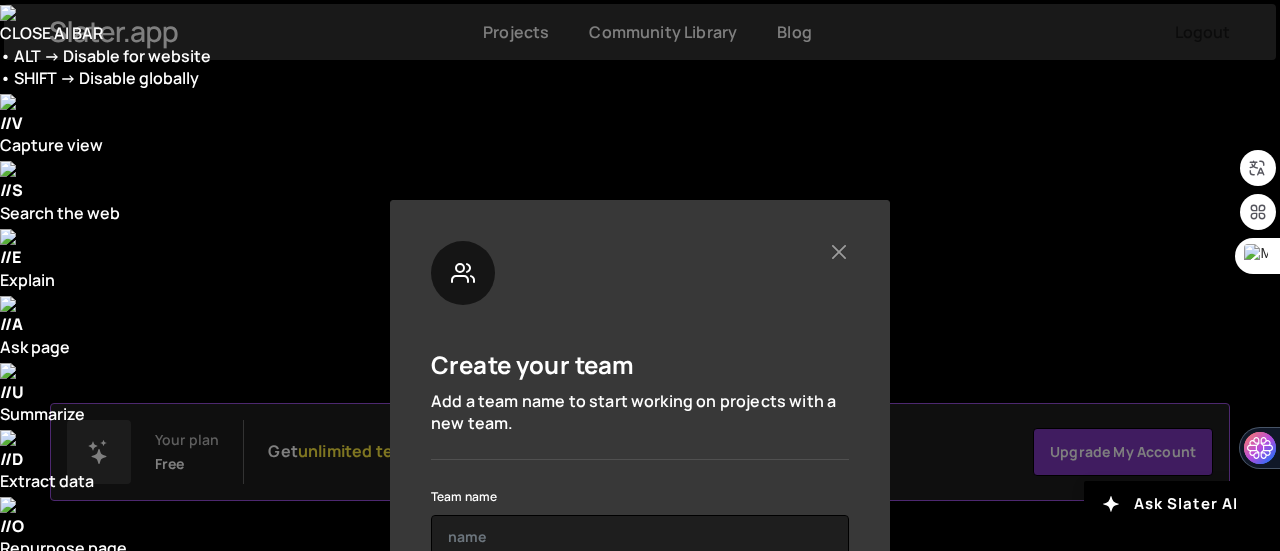 click on "Create your team
Add a team name to start working on projects with a new team.
Team name
Create Team" at bounding box center (640, 275) 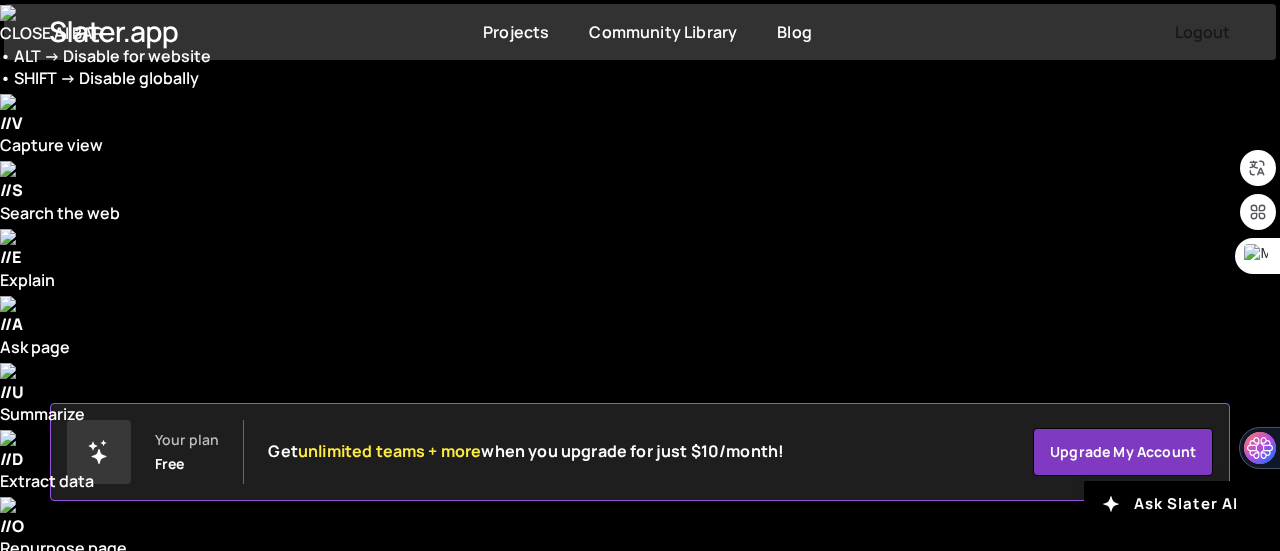 click 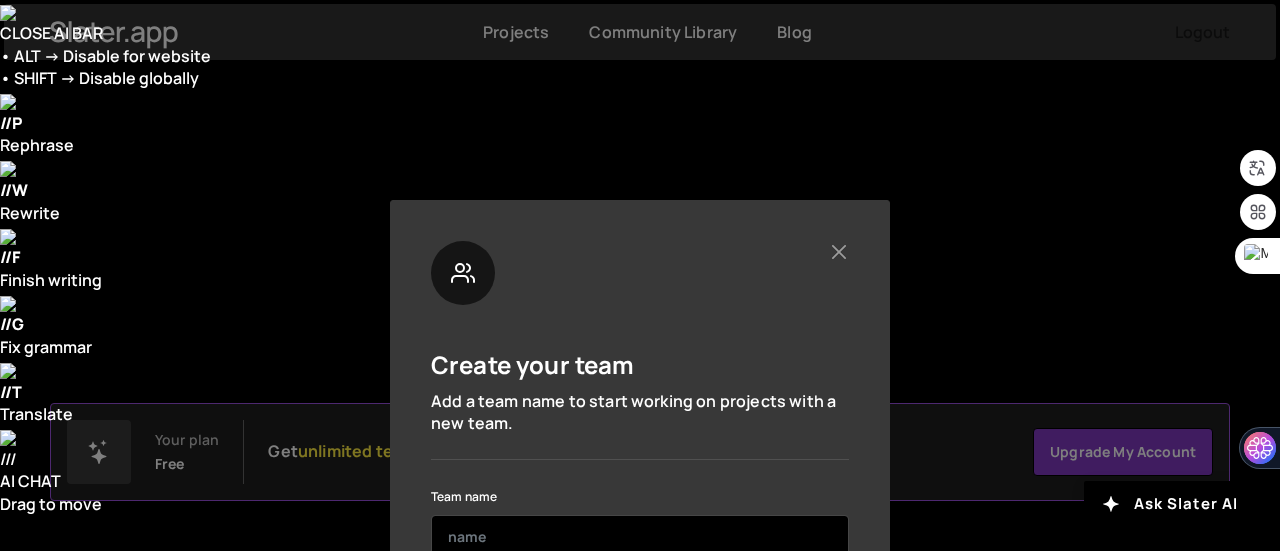 click at bounding box center [640, 537] 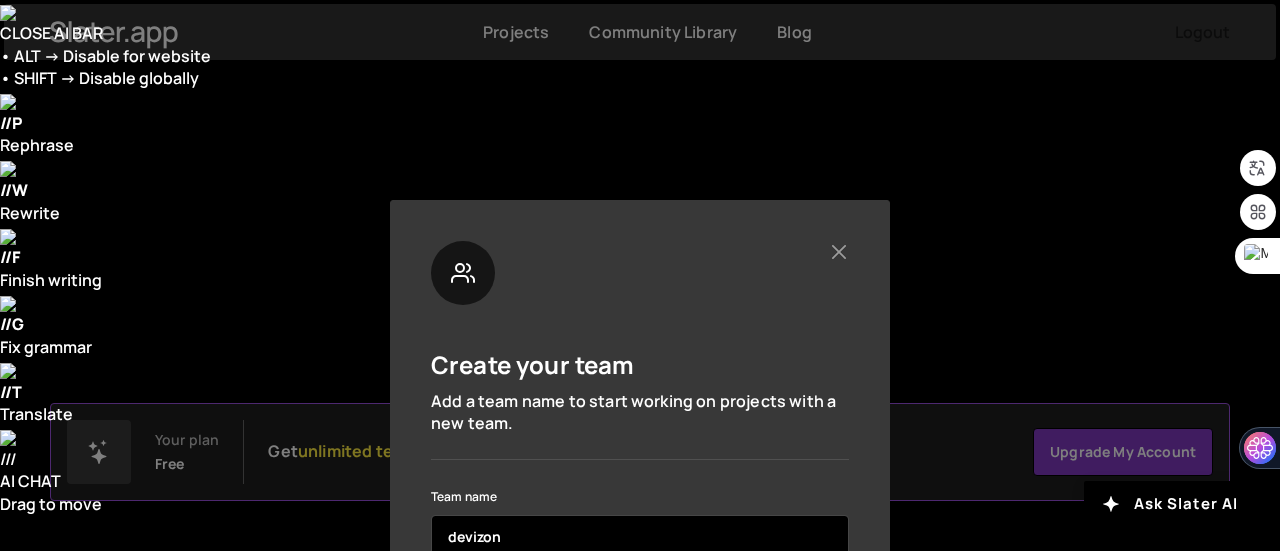 type on "devizon" 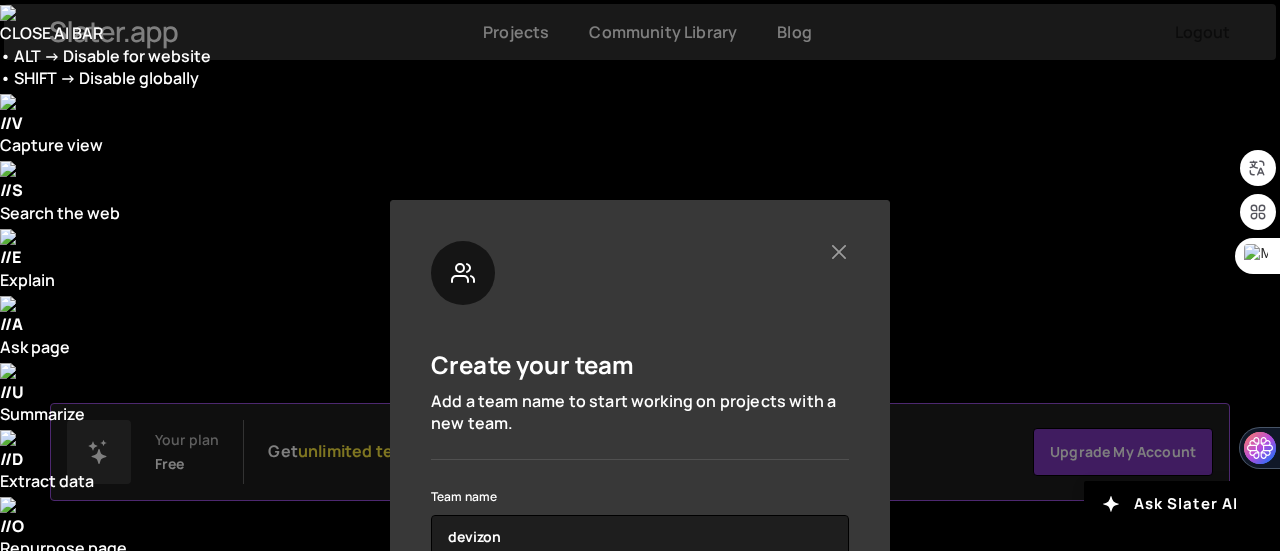 scroll, scrollTop: 143, scrollLeft: 0, axis: vertical 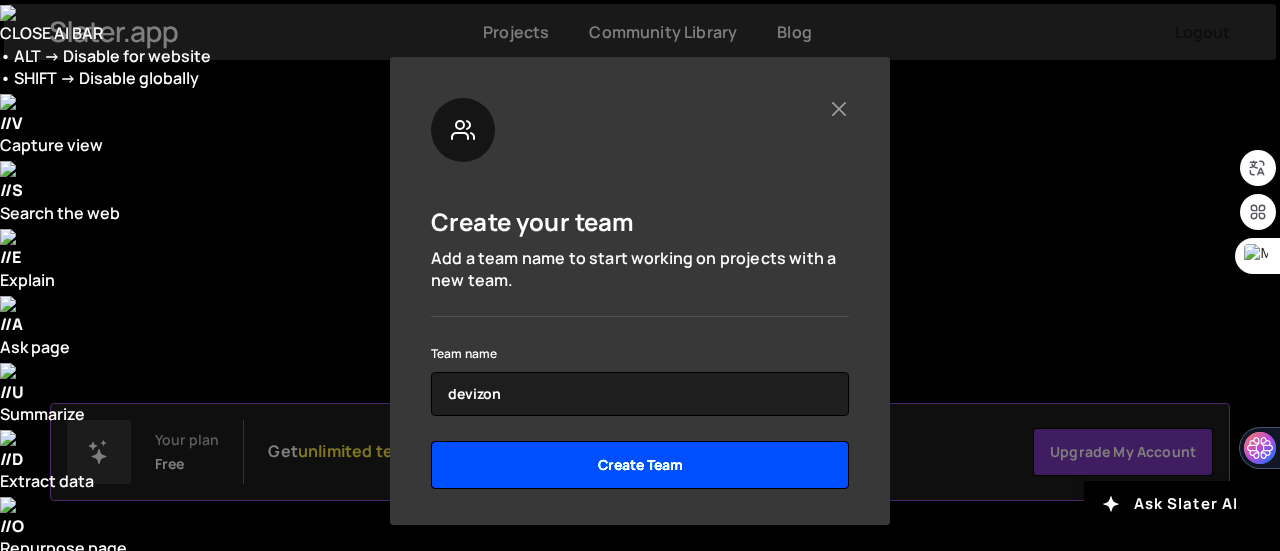 click on "Create Team" at bounding box center (640, 465) 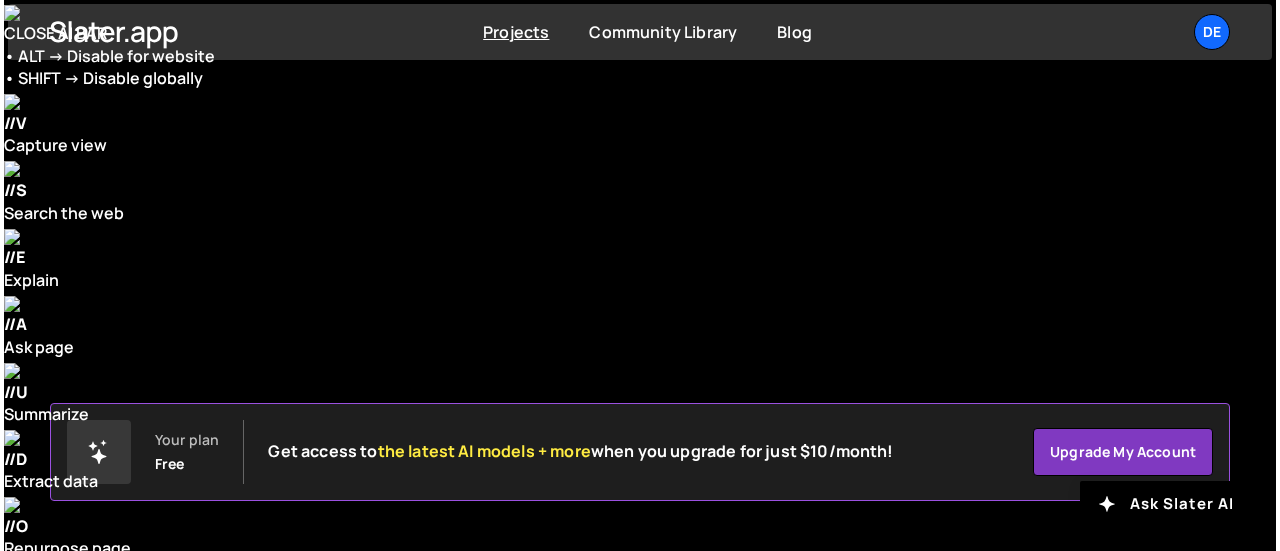 scroll, scrollTop: 0, scrollLeft: 0, axis: both 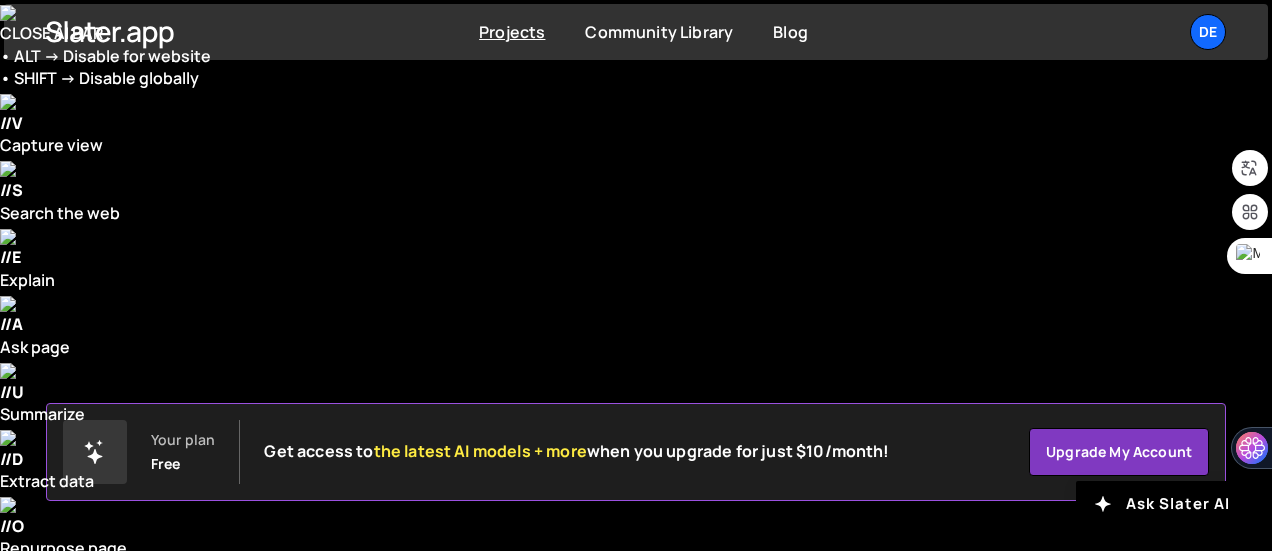 click on "Start New Project" at bounding box center [1136, 975] 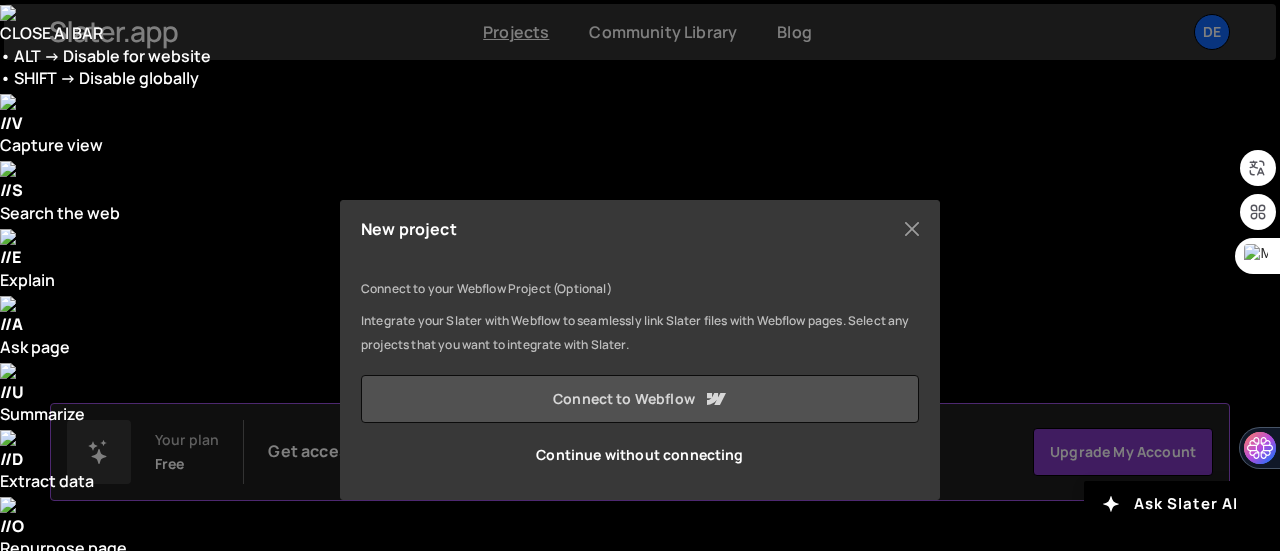 click 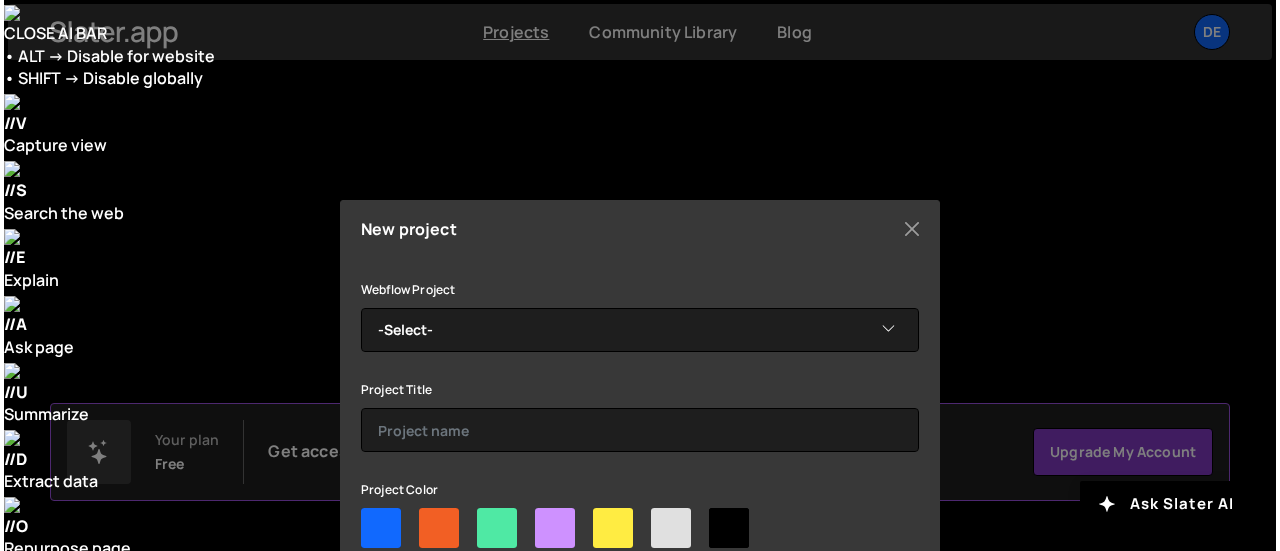 scroll, scrollTop: 0, scrollLeft: 0, axis: both 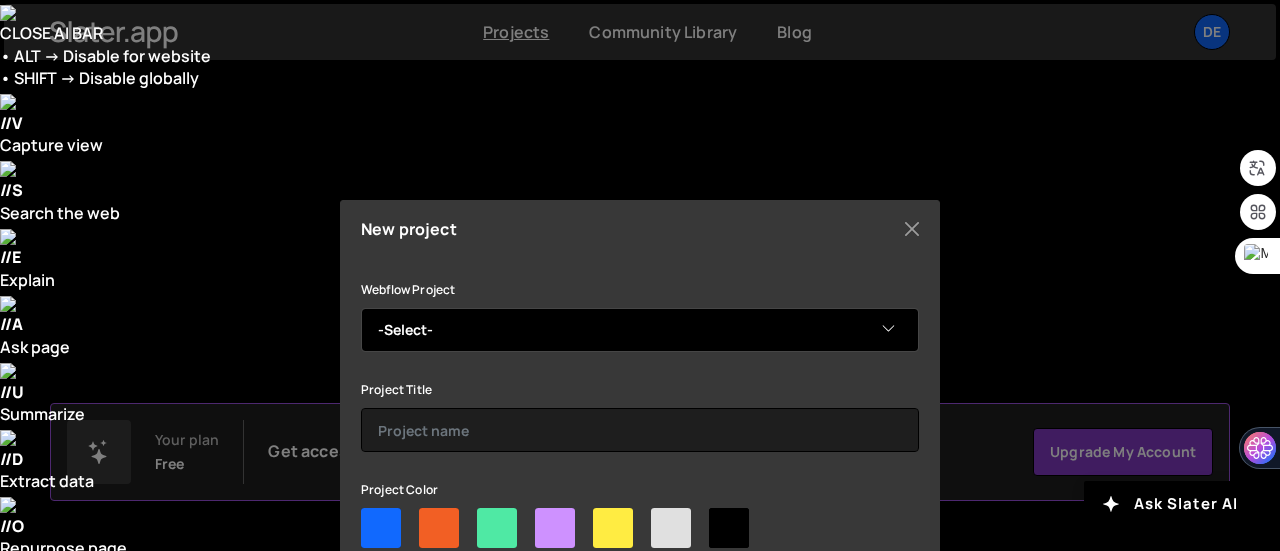 click on "-Select-
Ocapie
Devizon" at bounding box center [640, 330] 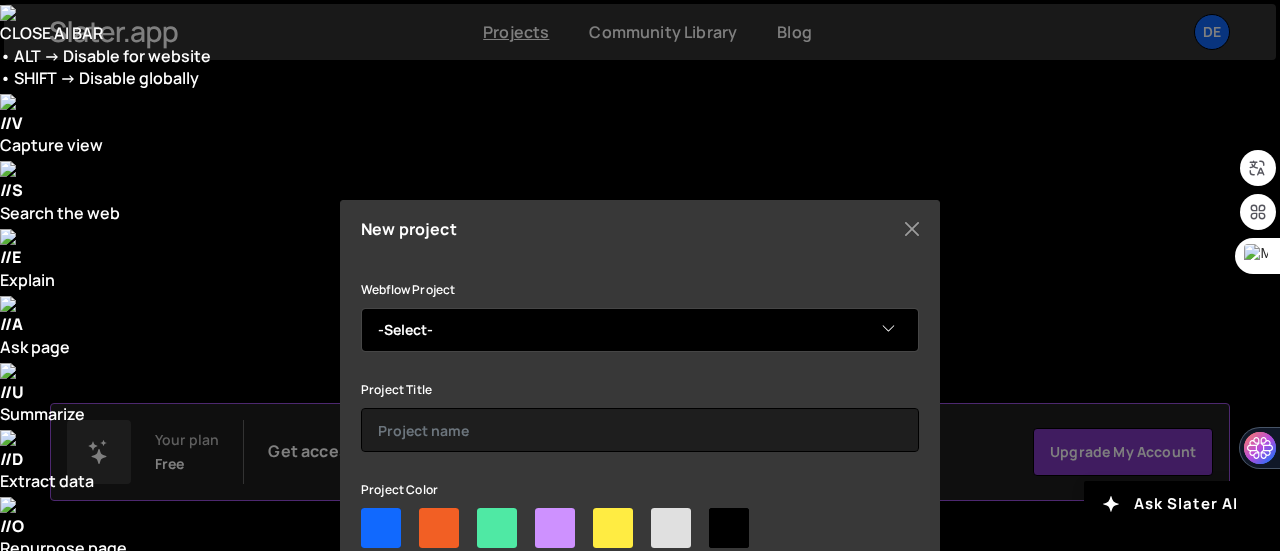 select on "688751b6f4685068972bb646" 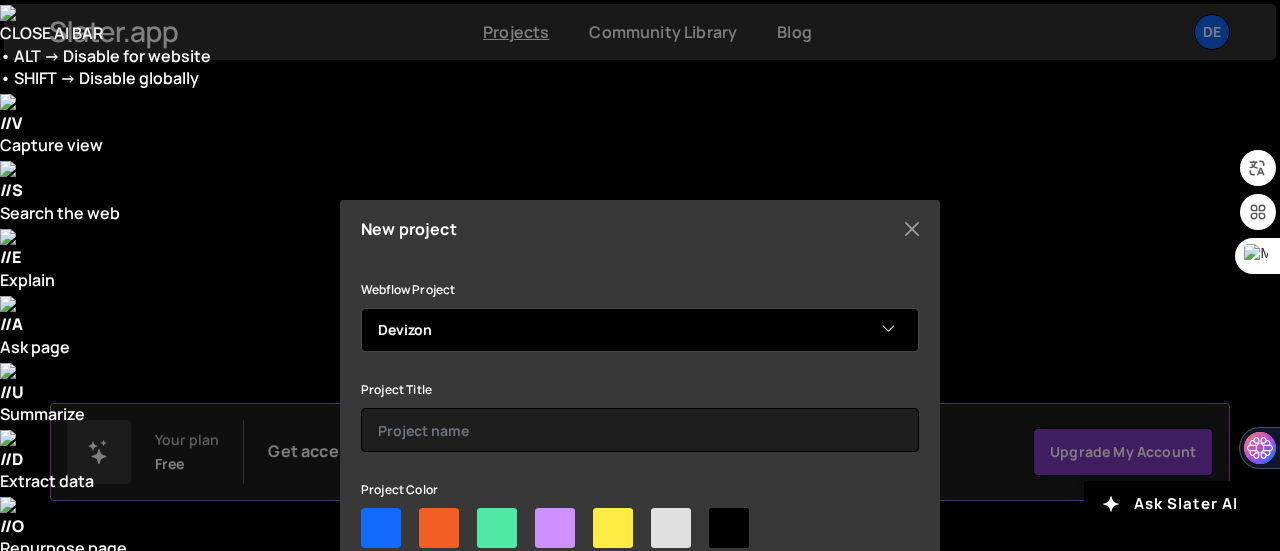 click on "-Select-
Ocapie
Devizon" at bounding box center [640, 330] 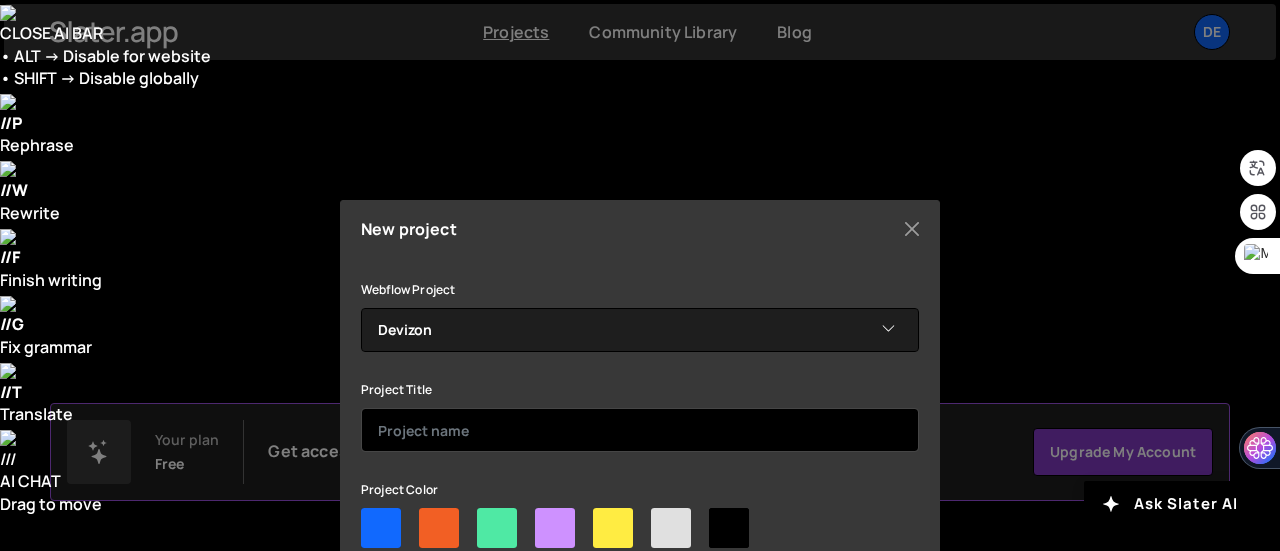click at bounding box center [640, 430] 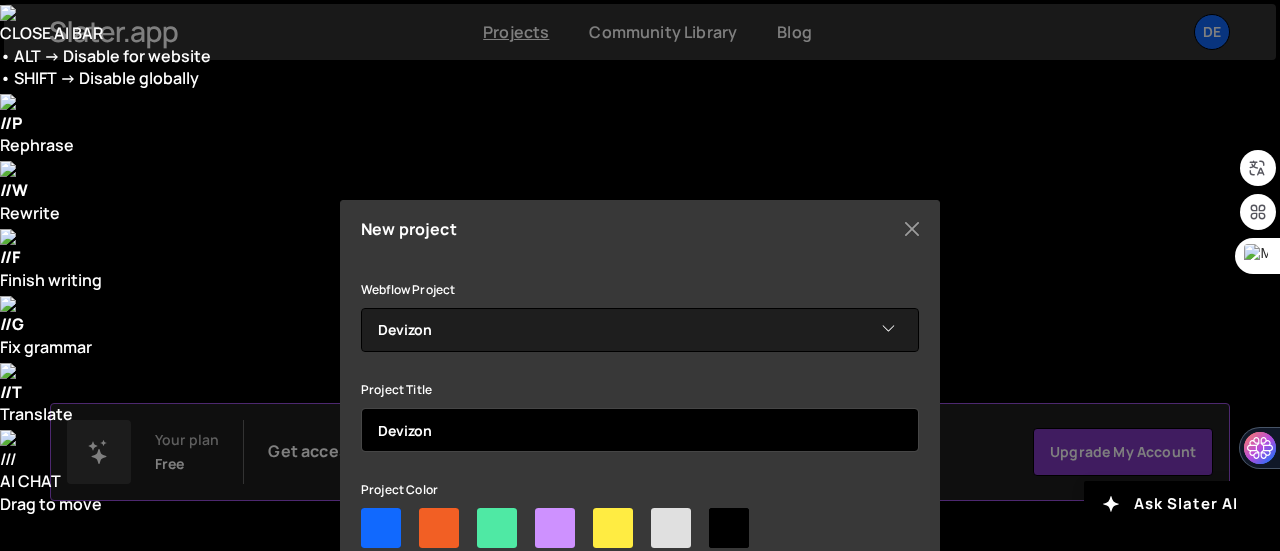 type on "Devizon" 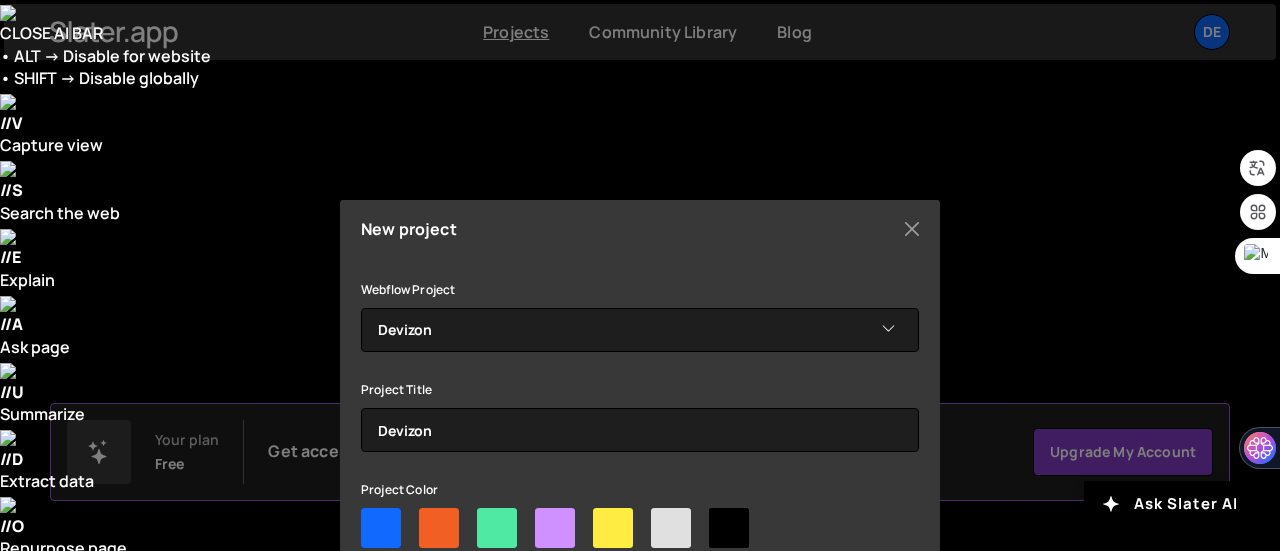 click at bounding box center (381, 528) 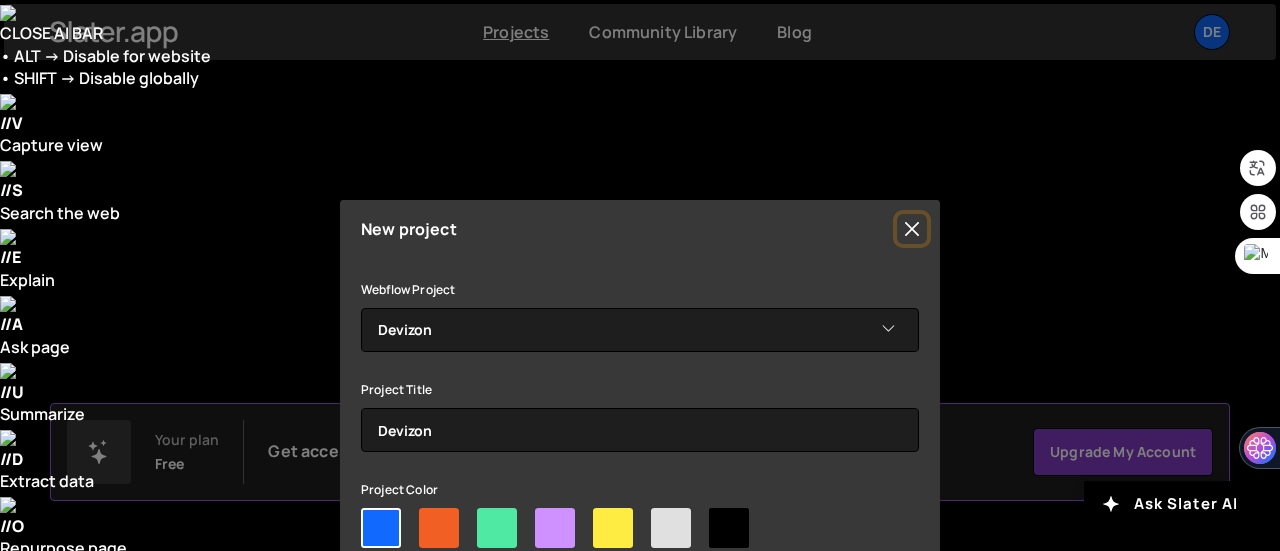 type 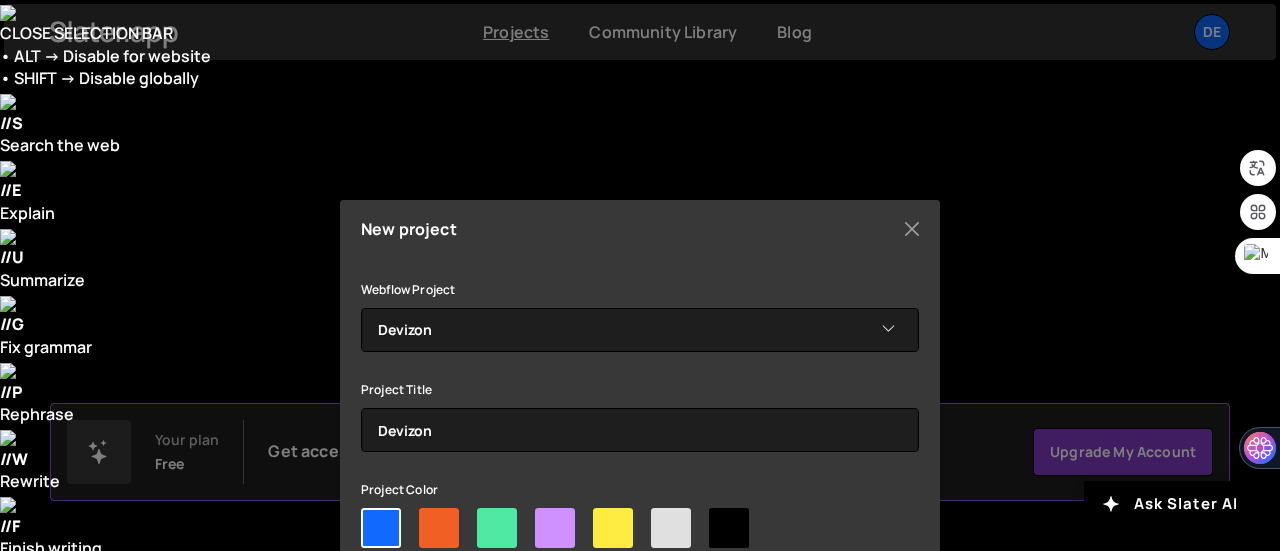 scroll, scrollTop: 126, scrollLeft: 0, axis: vertical 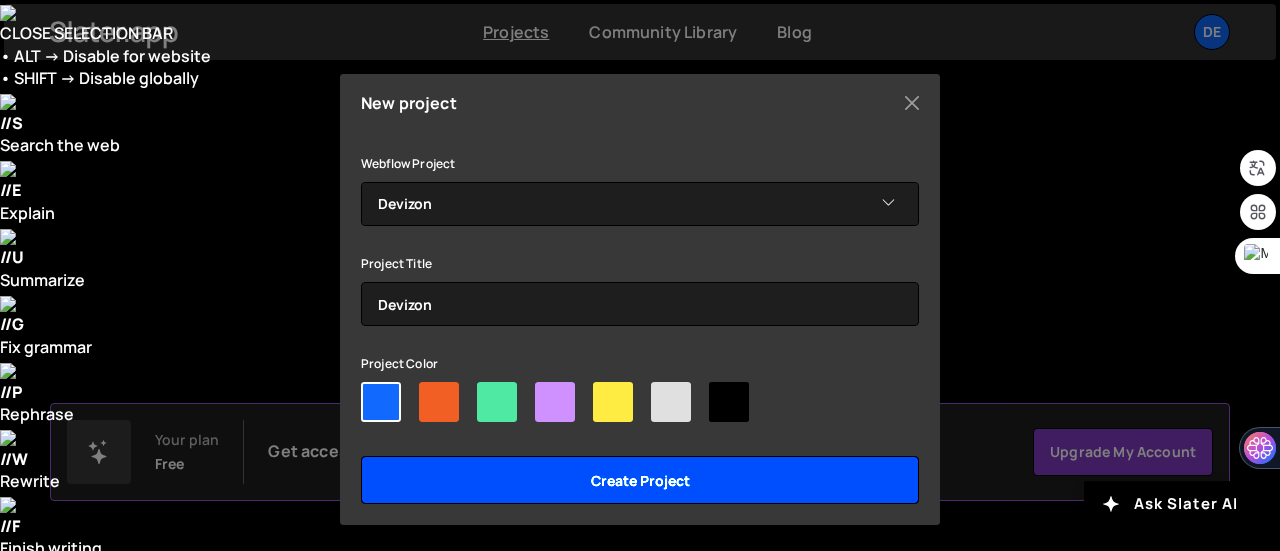 click on "Create project" at bounding box center (640, 480) 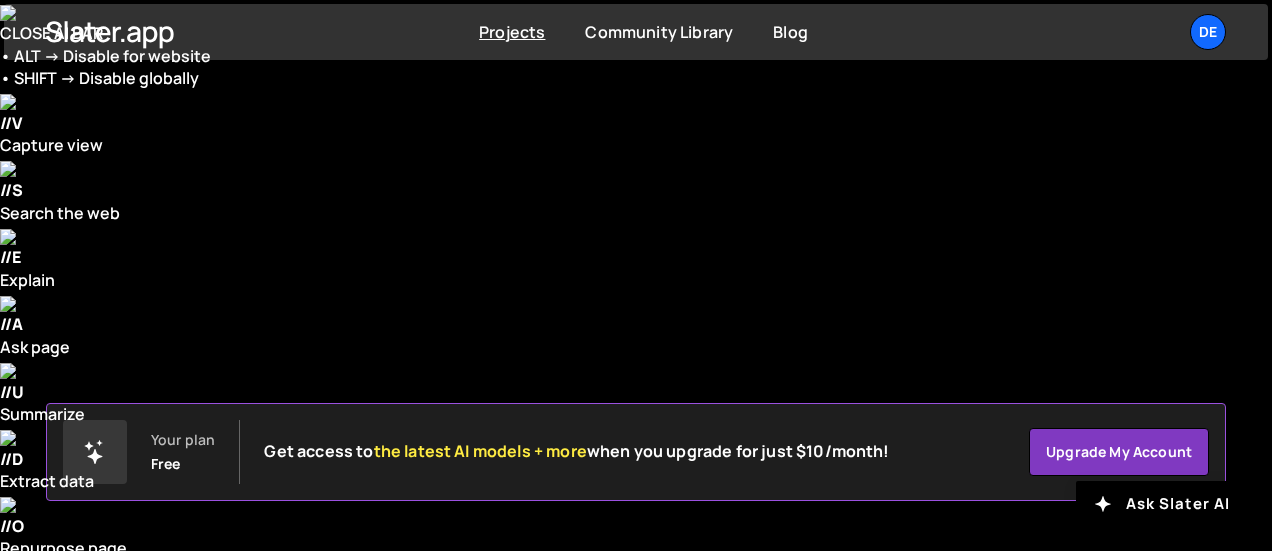 scroll, scrollTop: 0, scrollLeft: 0, axis: both 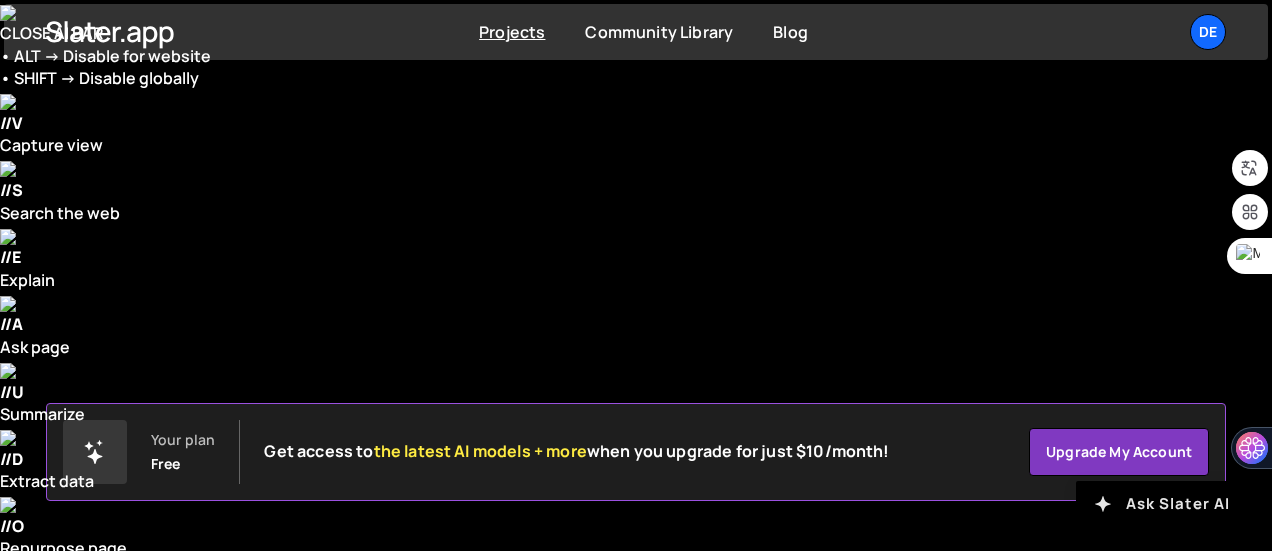 click on "Ask Slater AI" at bounding box center [1162, 504] 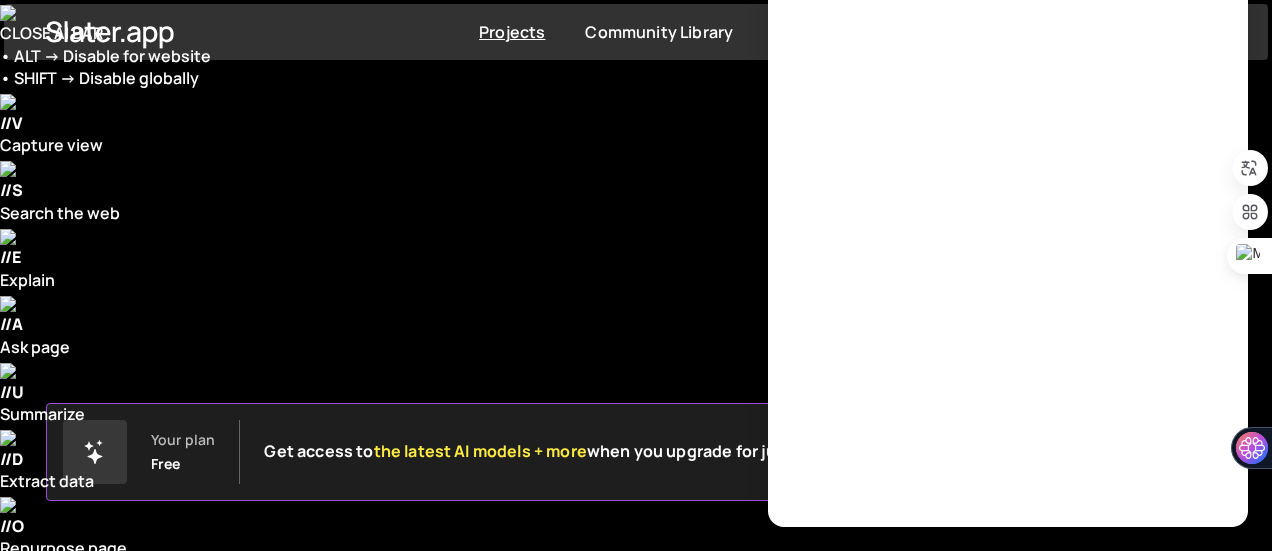 click on "devizon
Good Day,
The  Community Library  is live and growing. Explore the curated scripts to solve common Webflow issues with JavaScript.
Have a useful script to share?
Email us .
Start New Project
Last Project
Devizon" at bounding box center (636, 1102) 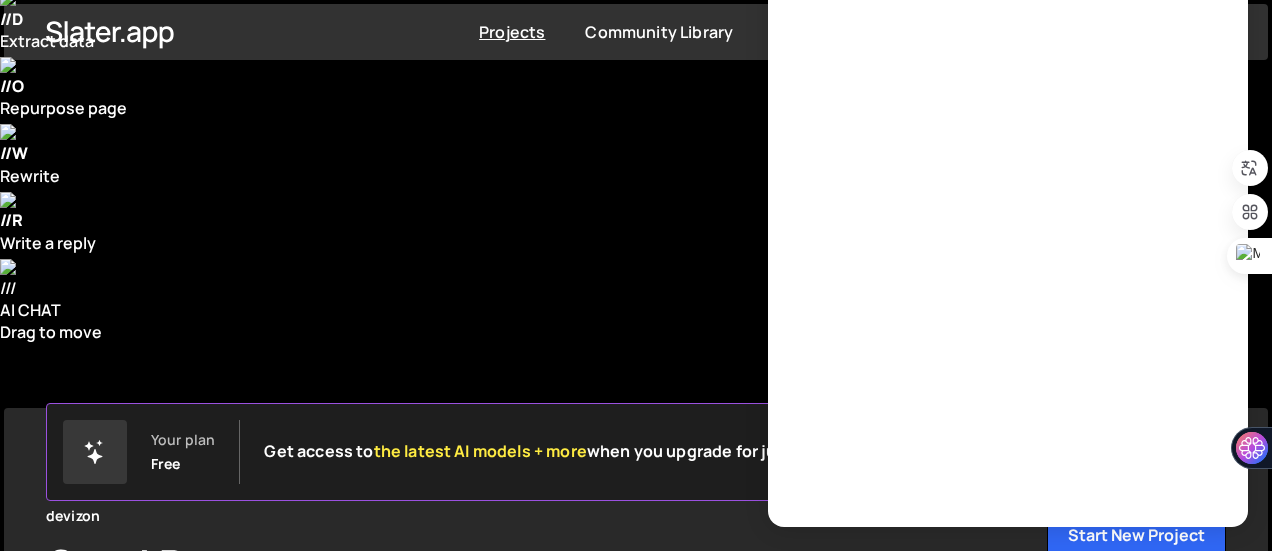 scroll, scrollTop: 436, scrollLeft: 0, axis: vertical 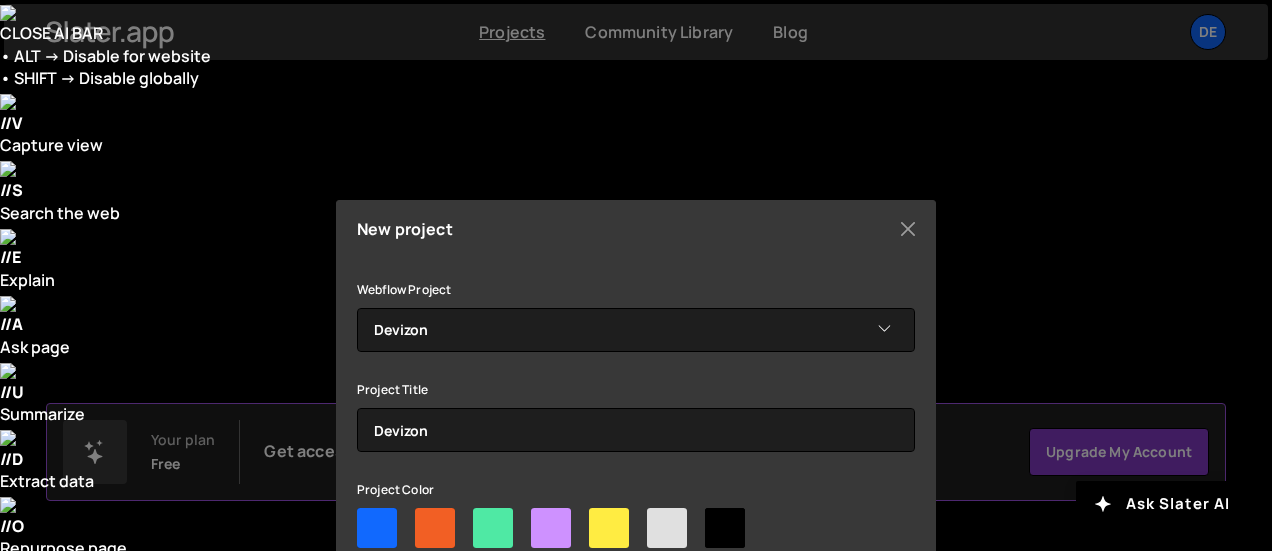 select on "688751b6f4685068972bb646" 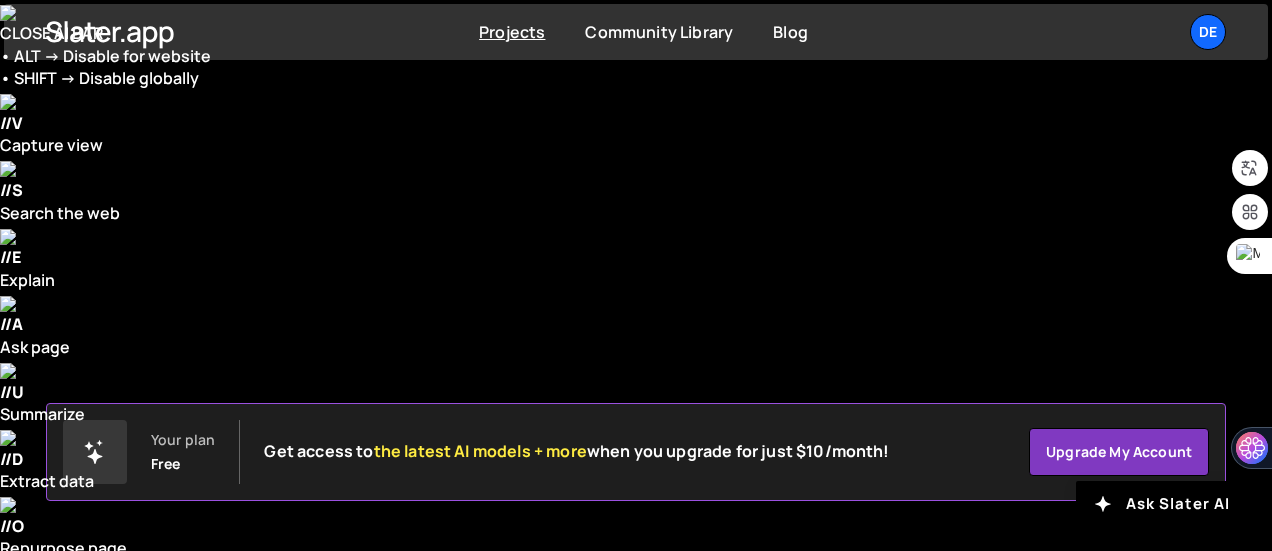 click on "devizon
Good Day,
The  Community Library  is live and growing. Explore the curated scripts to solve common Webflow issues with JavaScript.
Have a useful script to share?
Email us ." at bounding box center (636, 1040) 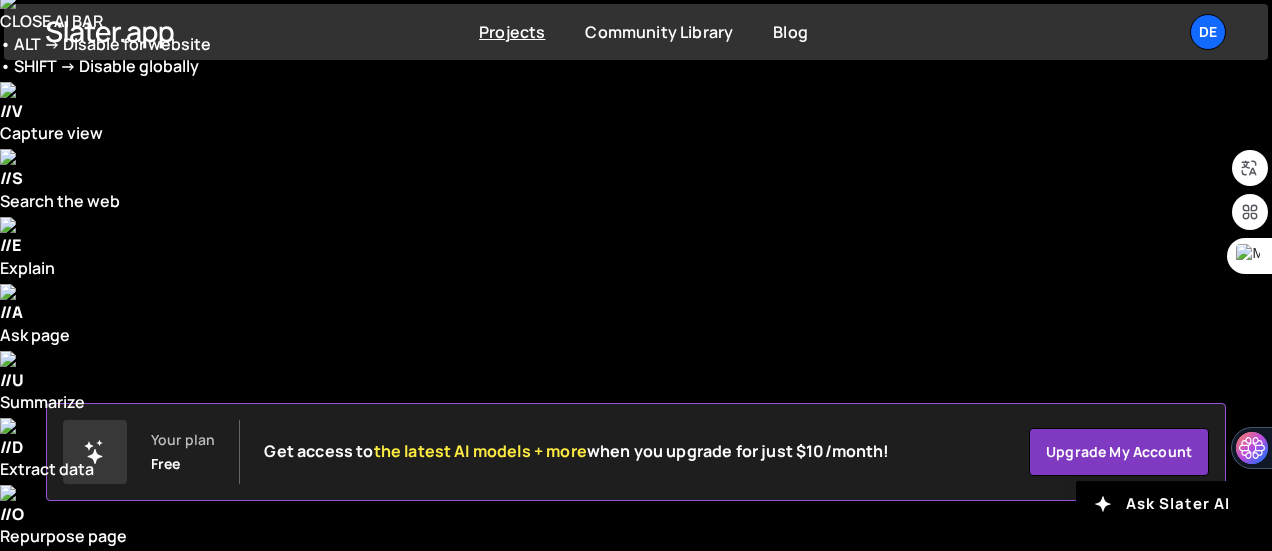 scroll, scrollTop: 0, scrollLeft: 0, axis: both 